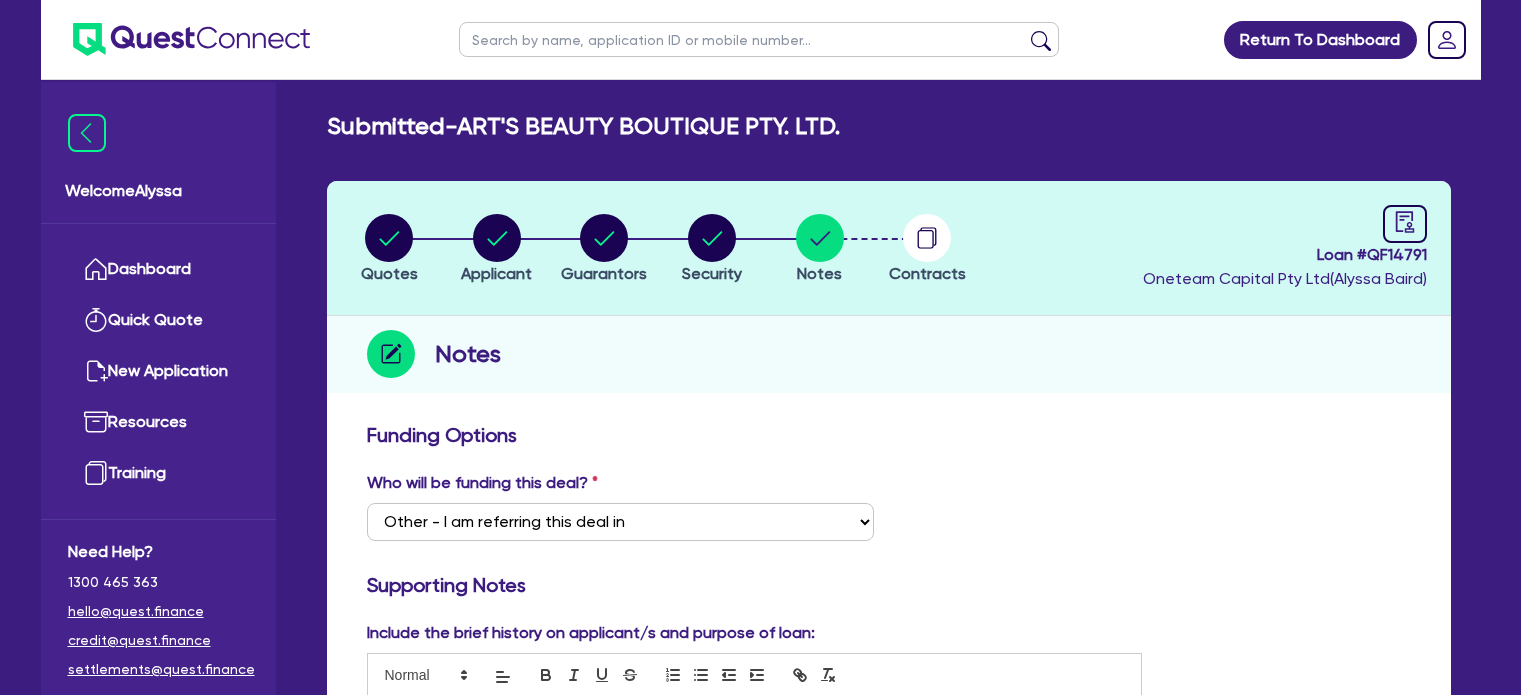 select on "Other" 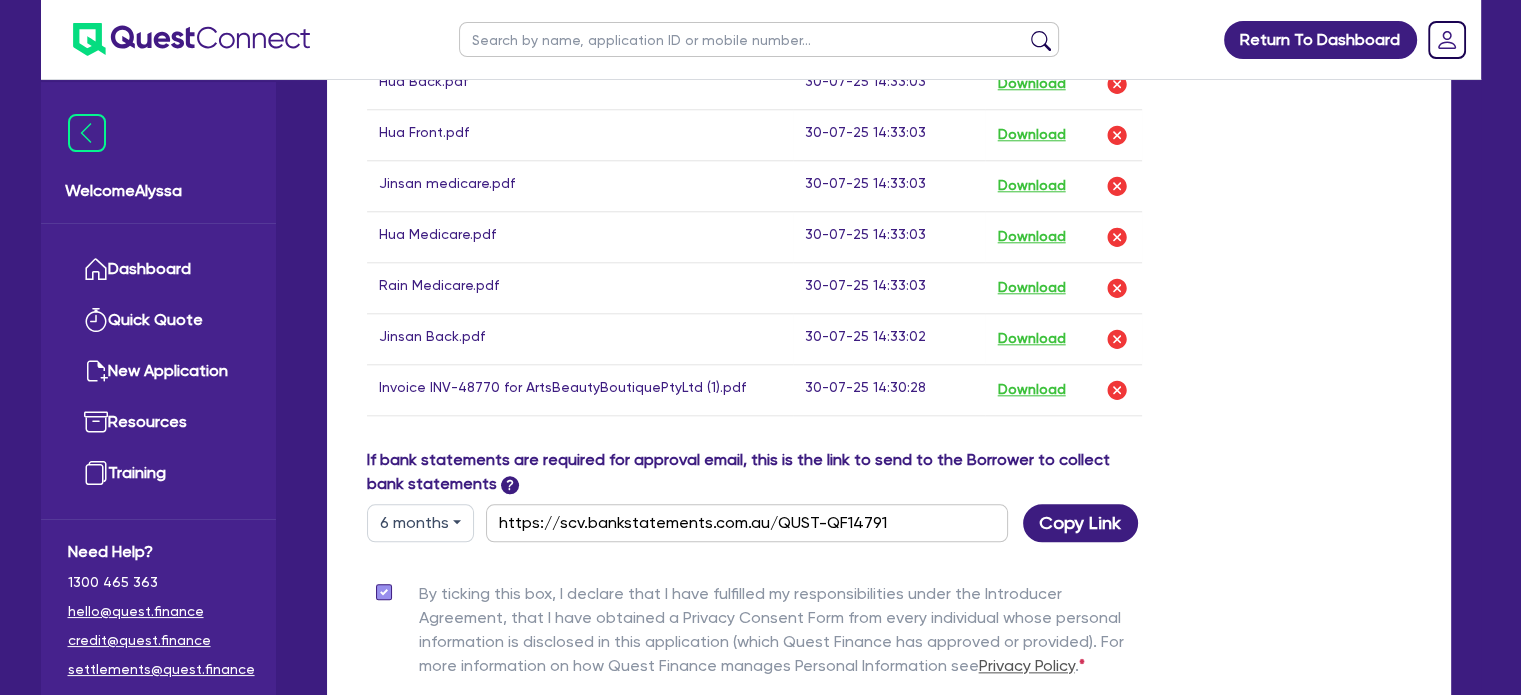 scroll, scrollTop: 290, scrollLeft: 0, axis: vertical 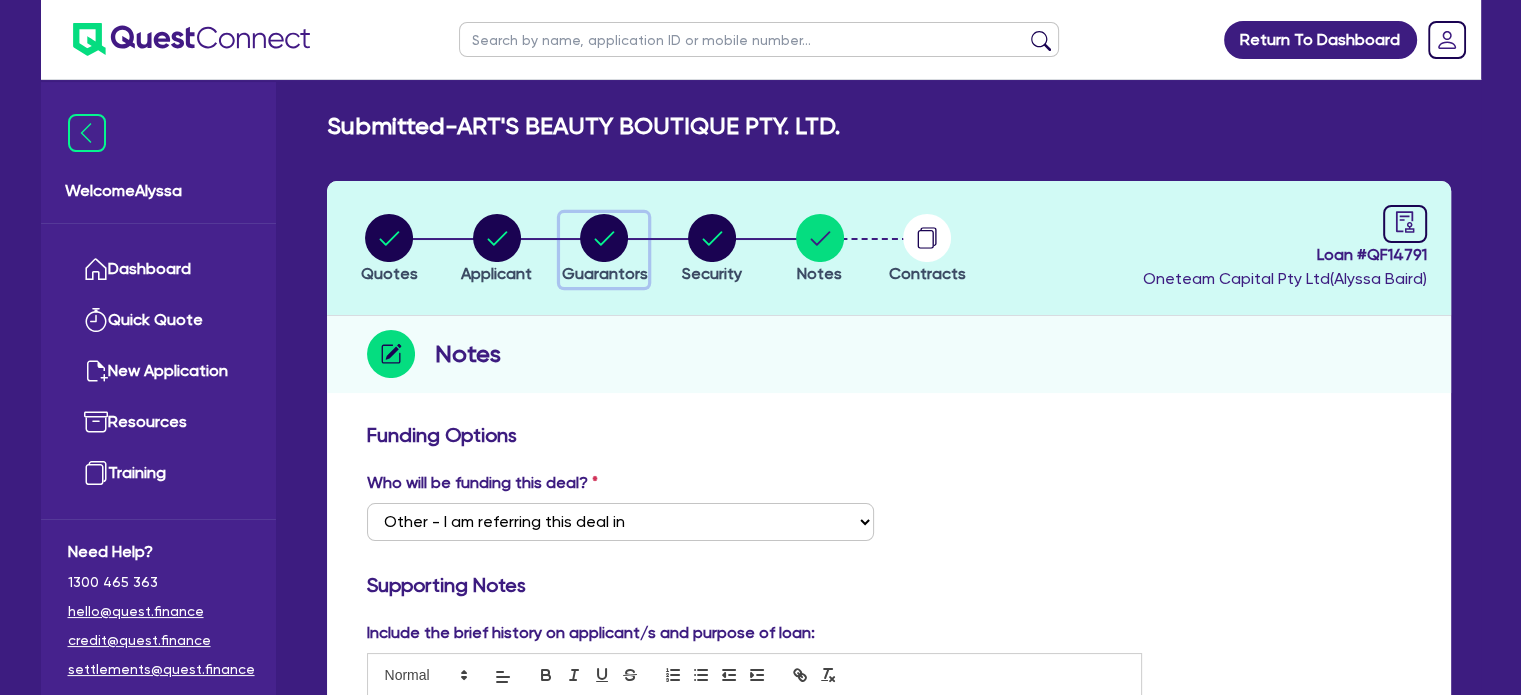click 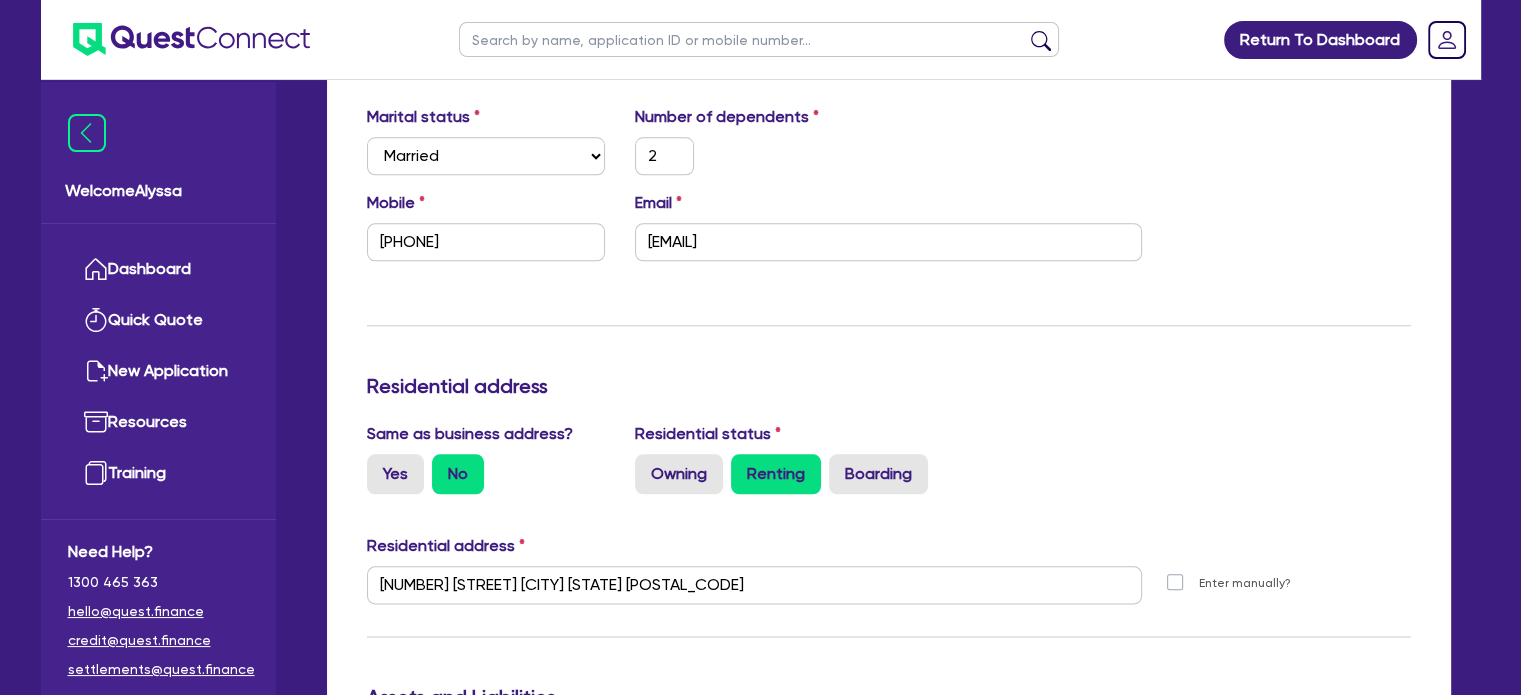 scroll, scrollTop: 2254, scrollLeft: 0, axis: vertical 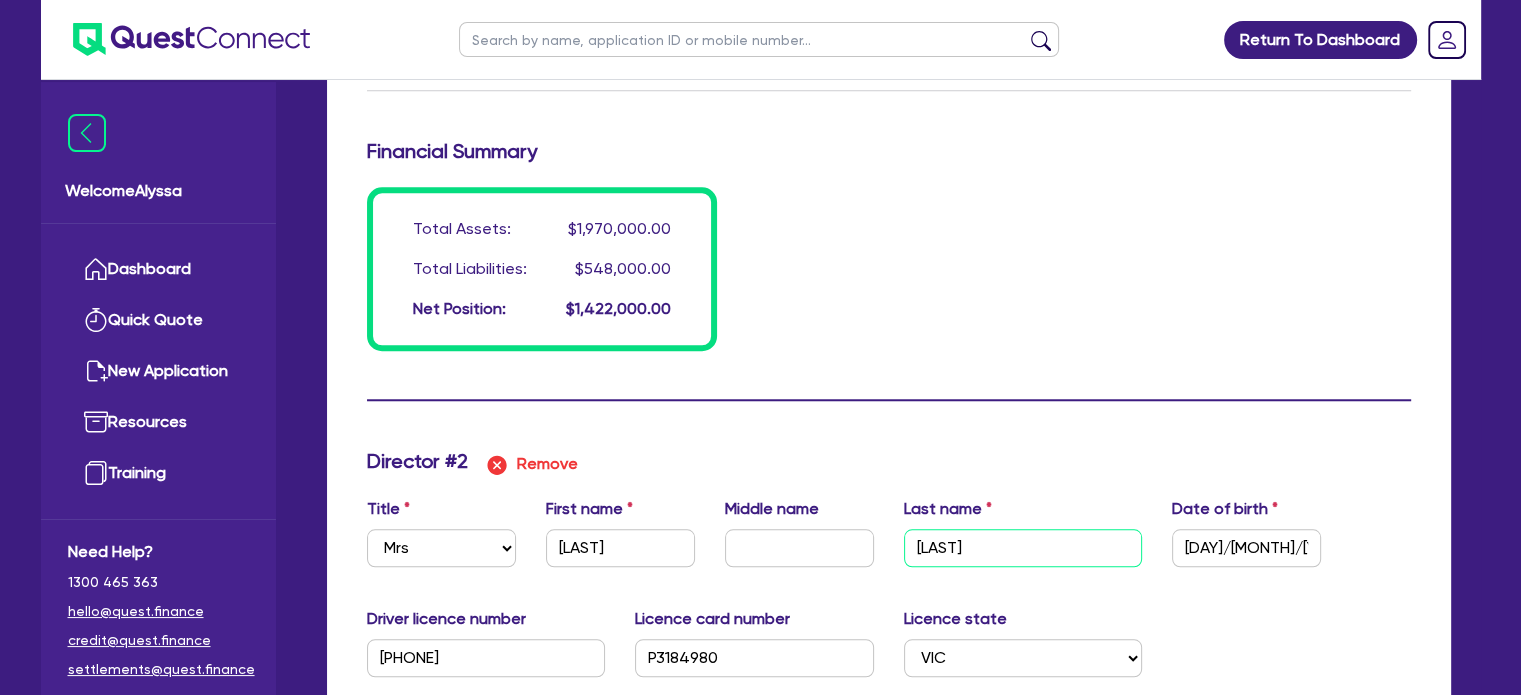 drag, startPoint x: 968, startPoint y: 552, endPoint x: 780, endPoint y: 539, distance: 188.44893 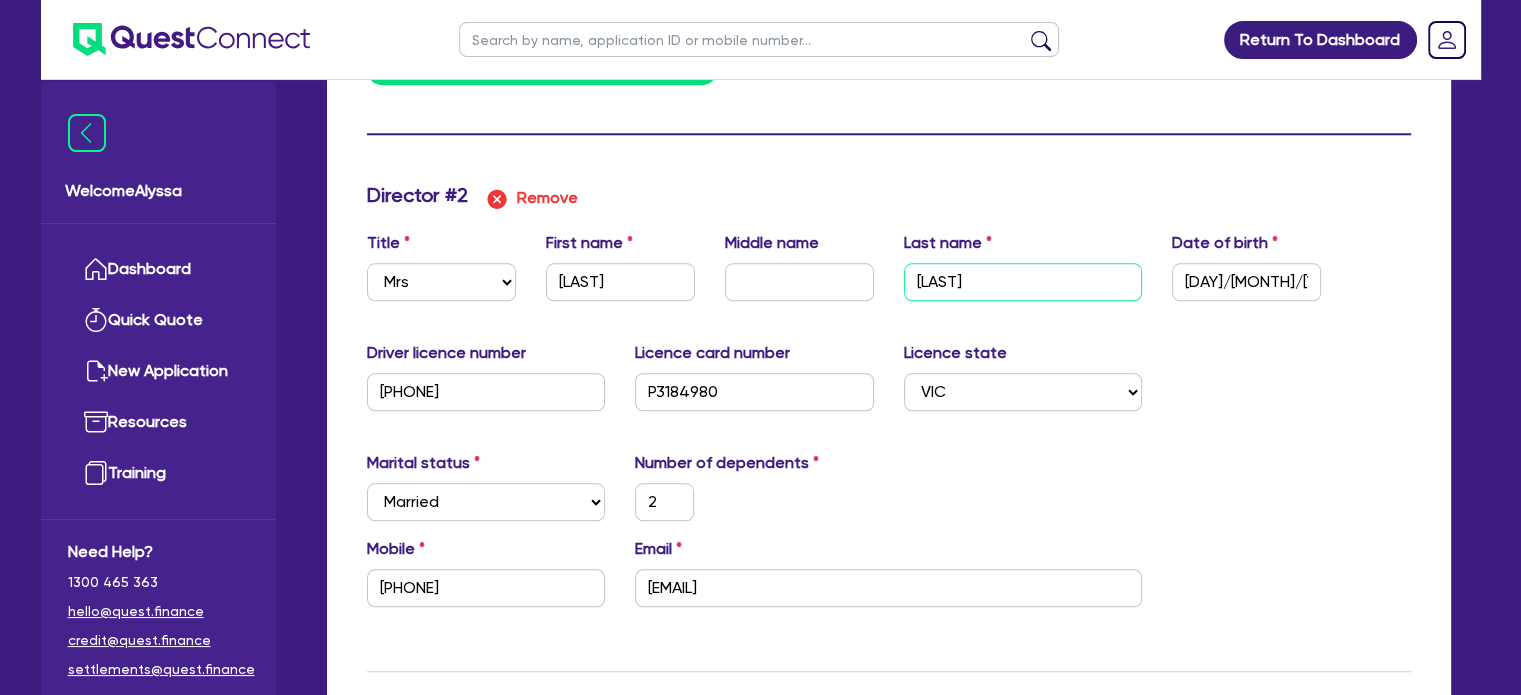scroll, scrollTop: 1910, scrollLeft: 0, axis: vertical 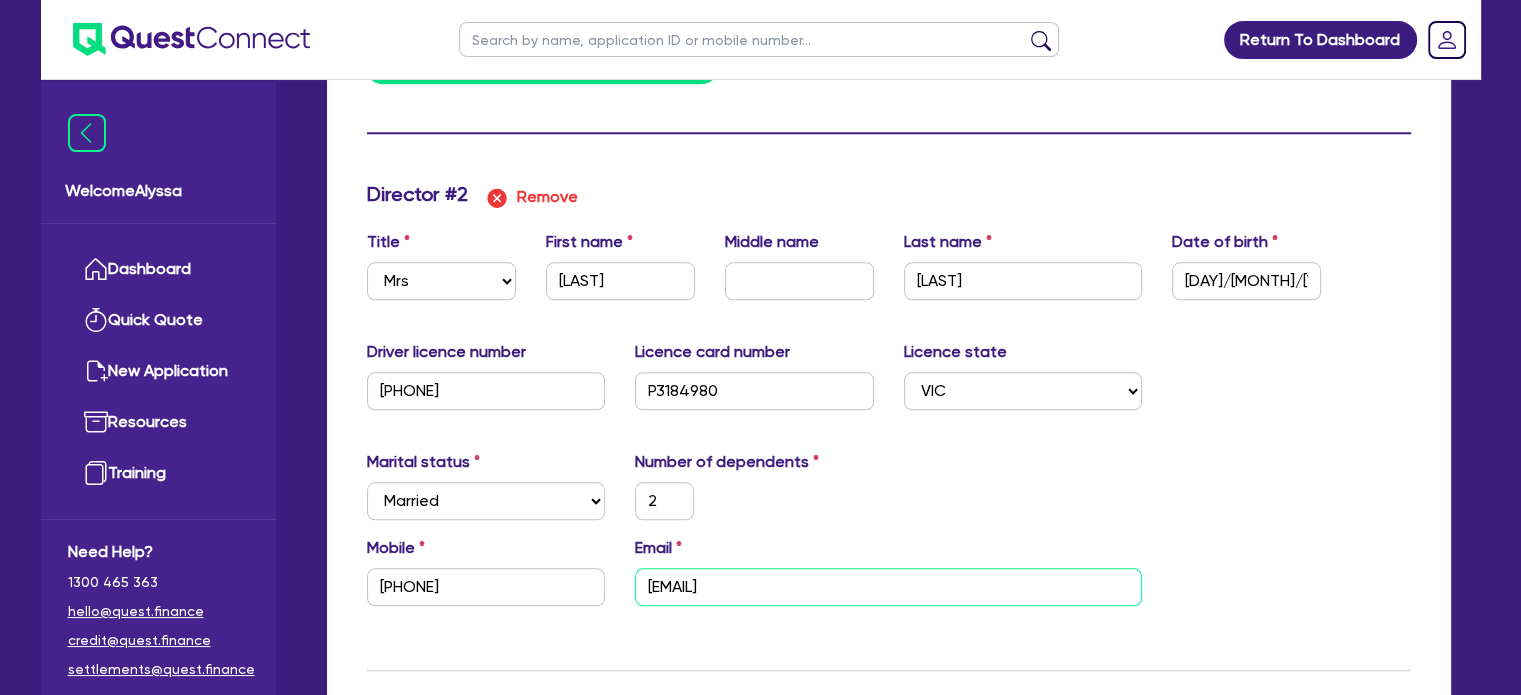 drag, startPoint x: 882, startPoint y: 589, endPoint x: 634, endPoint y: 579, distance: 248.20154 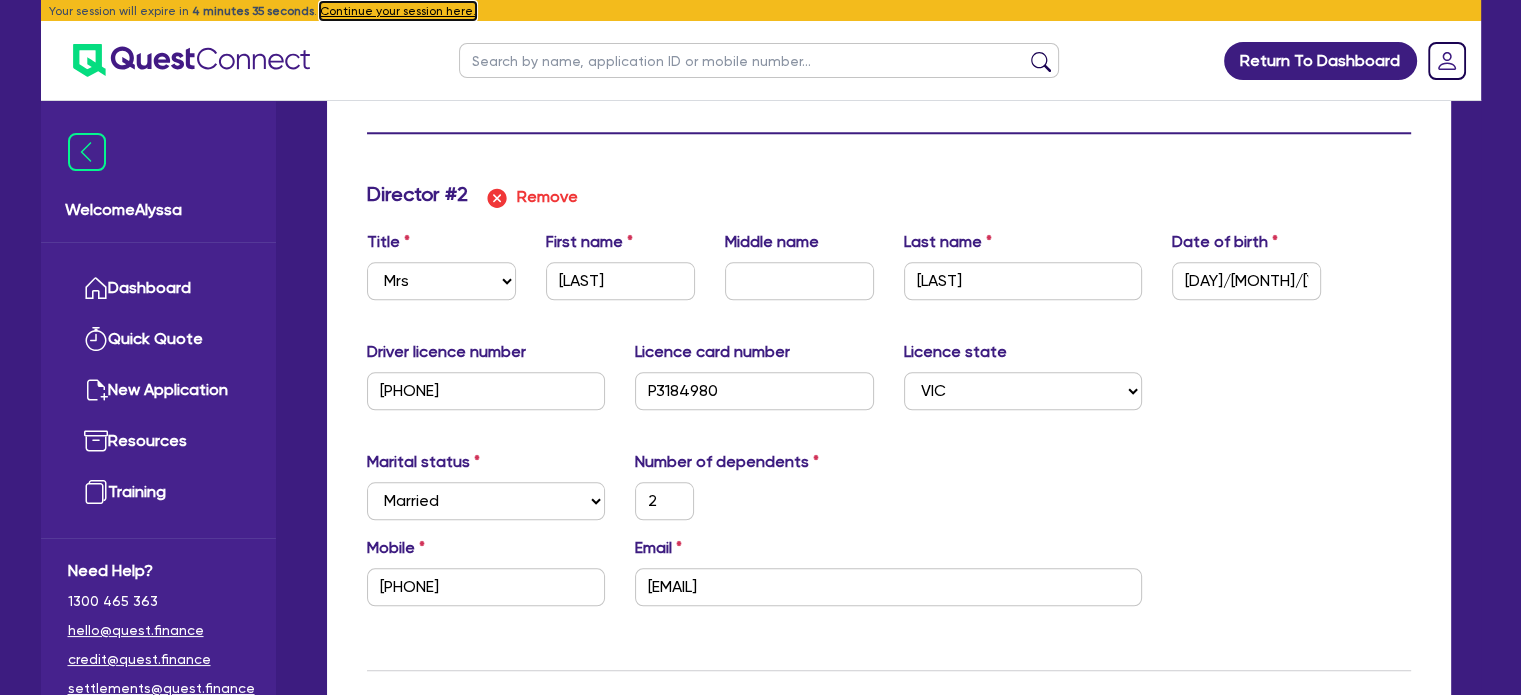 click on "Continue your session here." at bounding box center (398, 11) 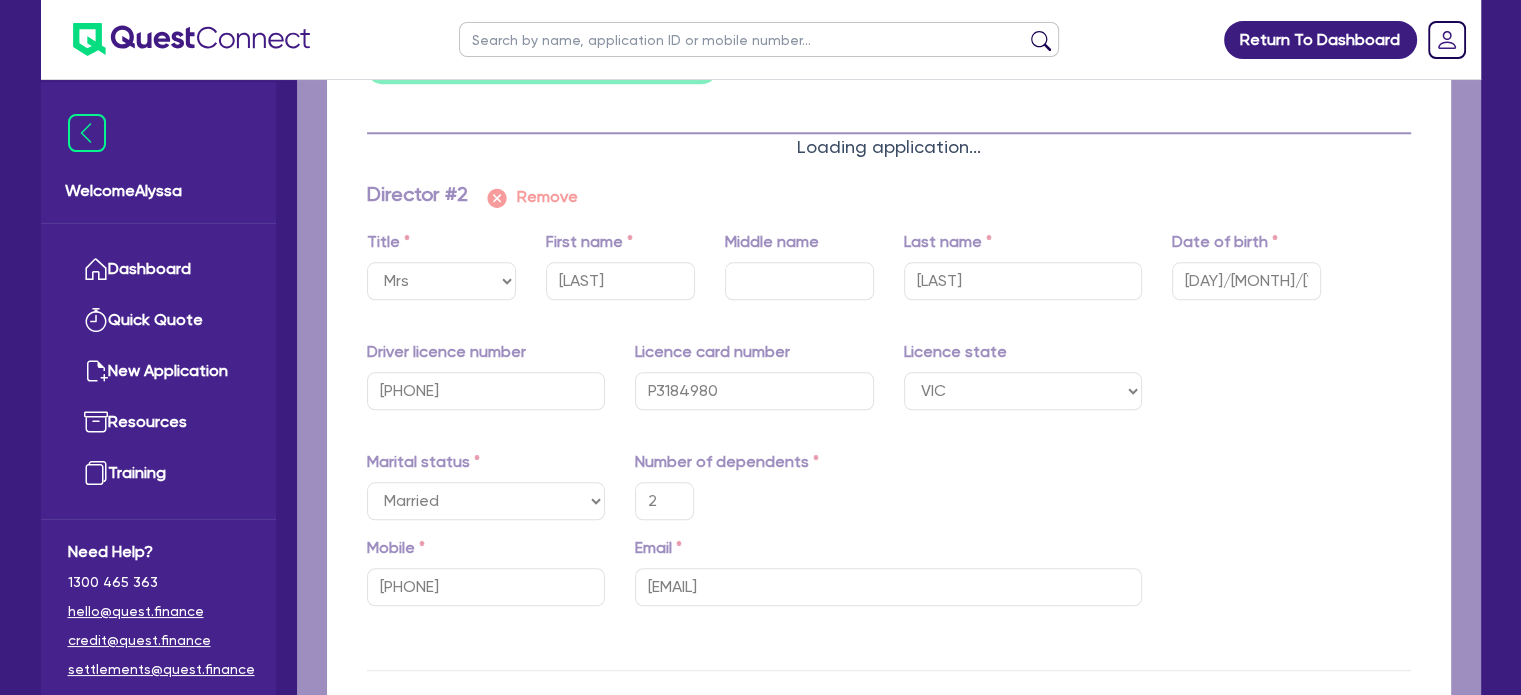 type on "2" 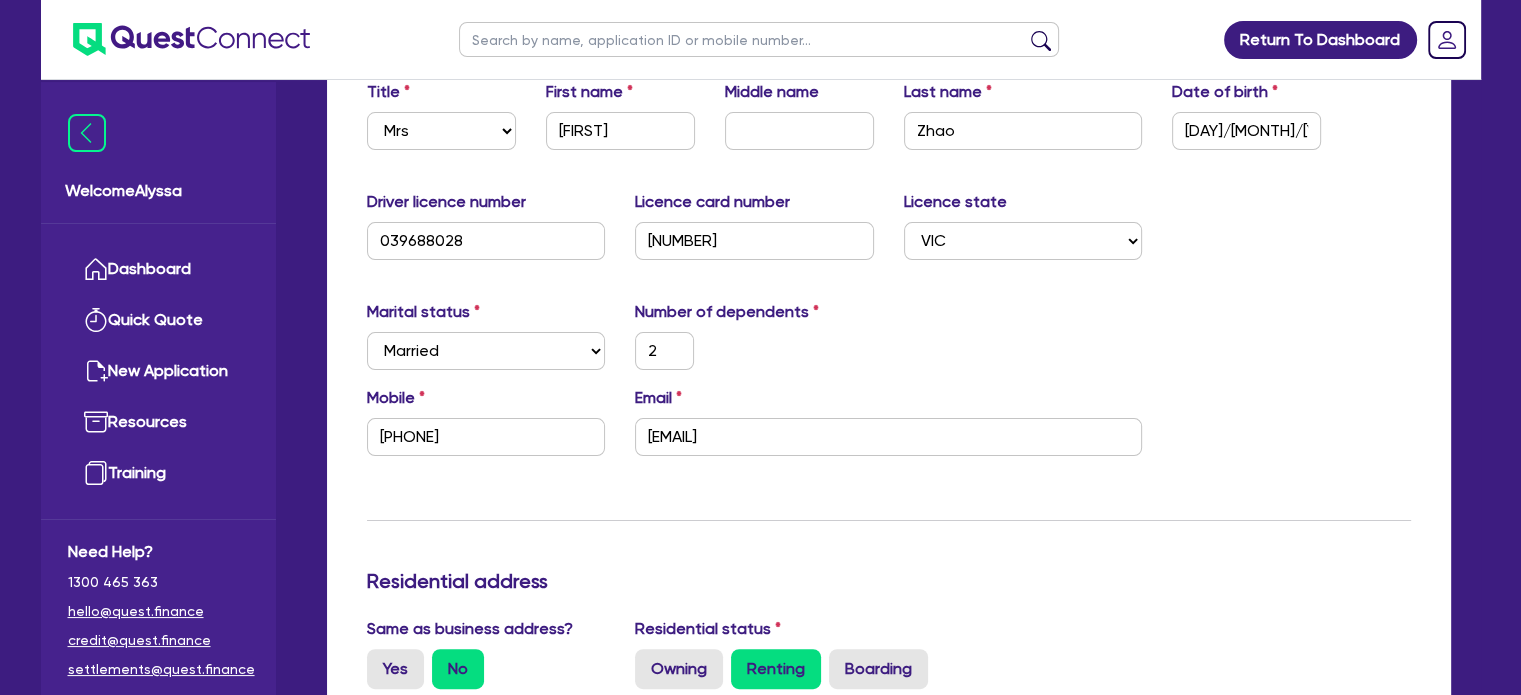 scroll, scrollTop: 390, scrollLeft: 0, axis: vertical 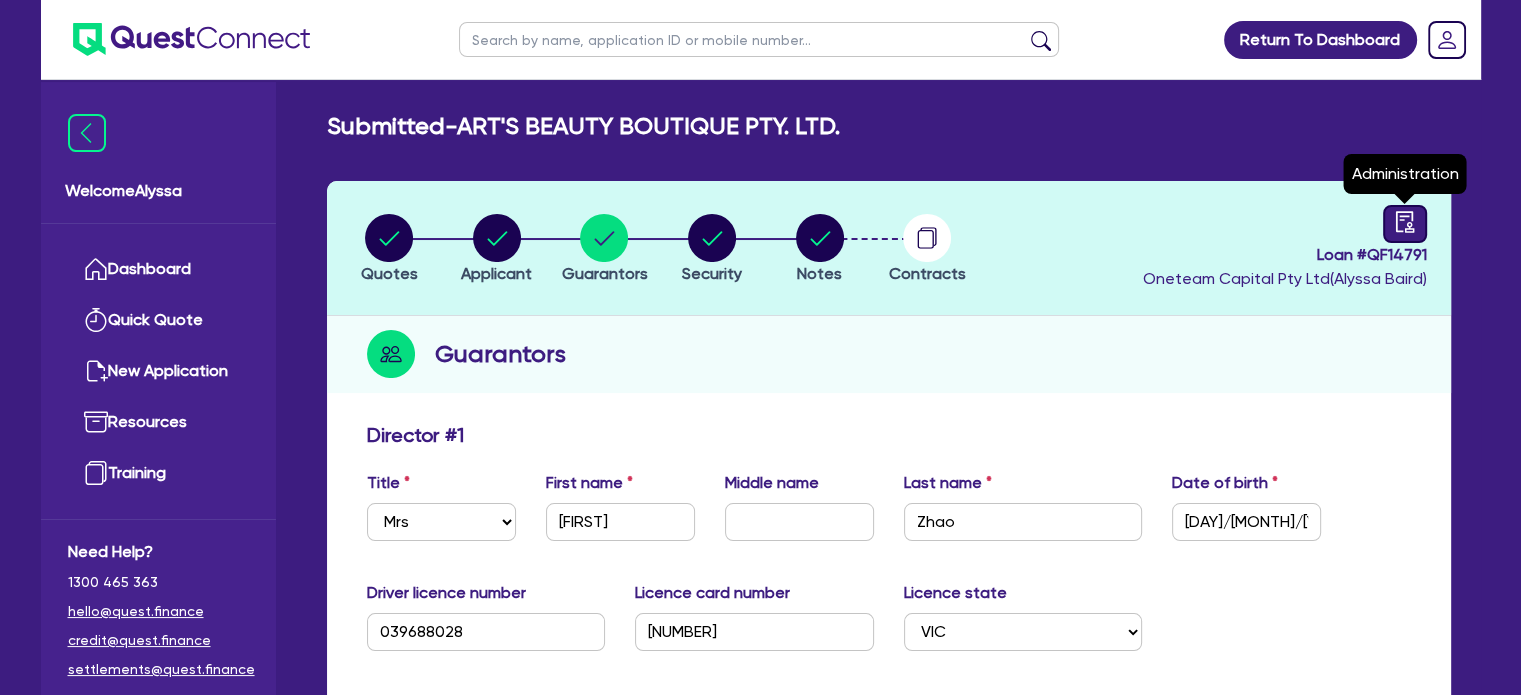 click 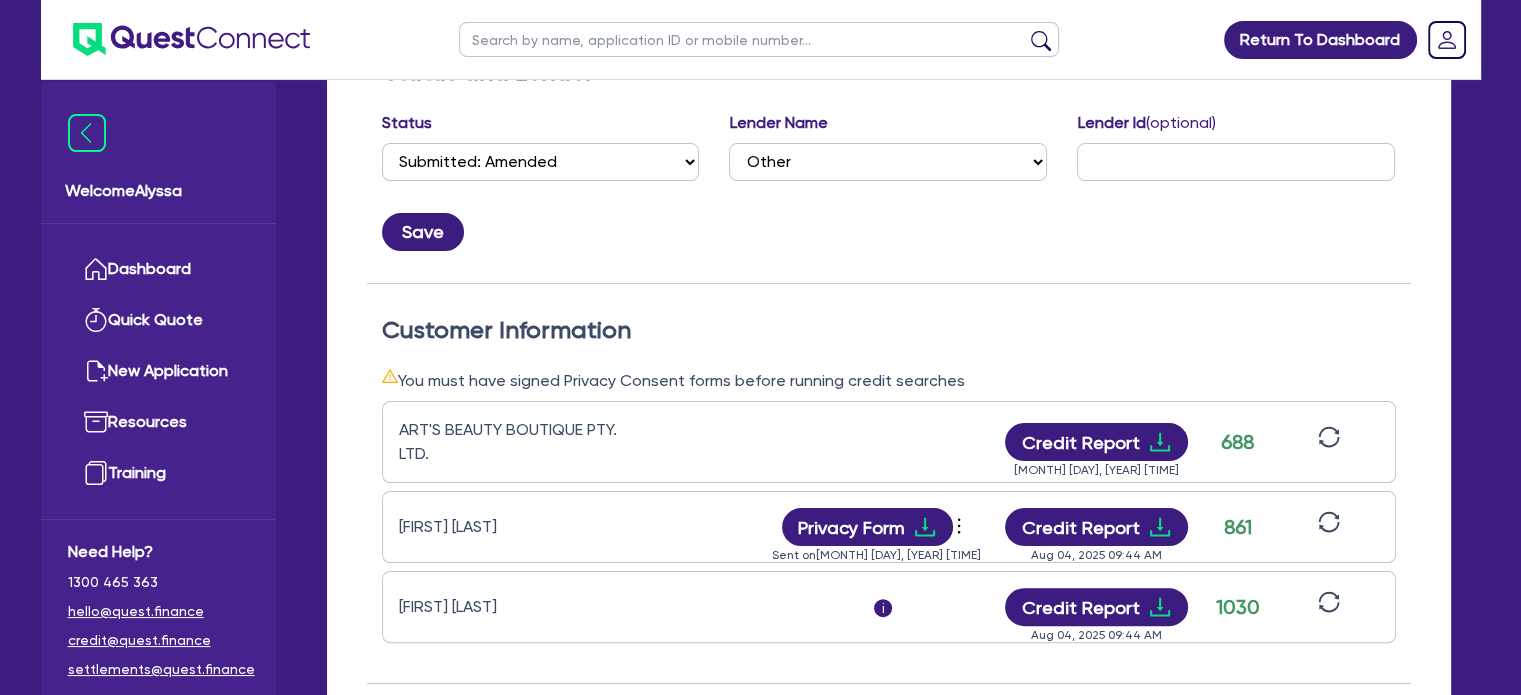 scroll, scrollTop: 452, scrollLeft: 0, axis: vertical 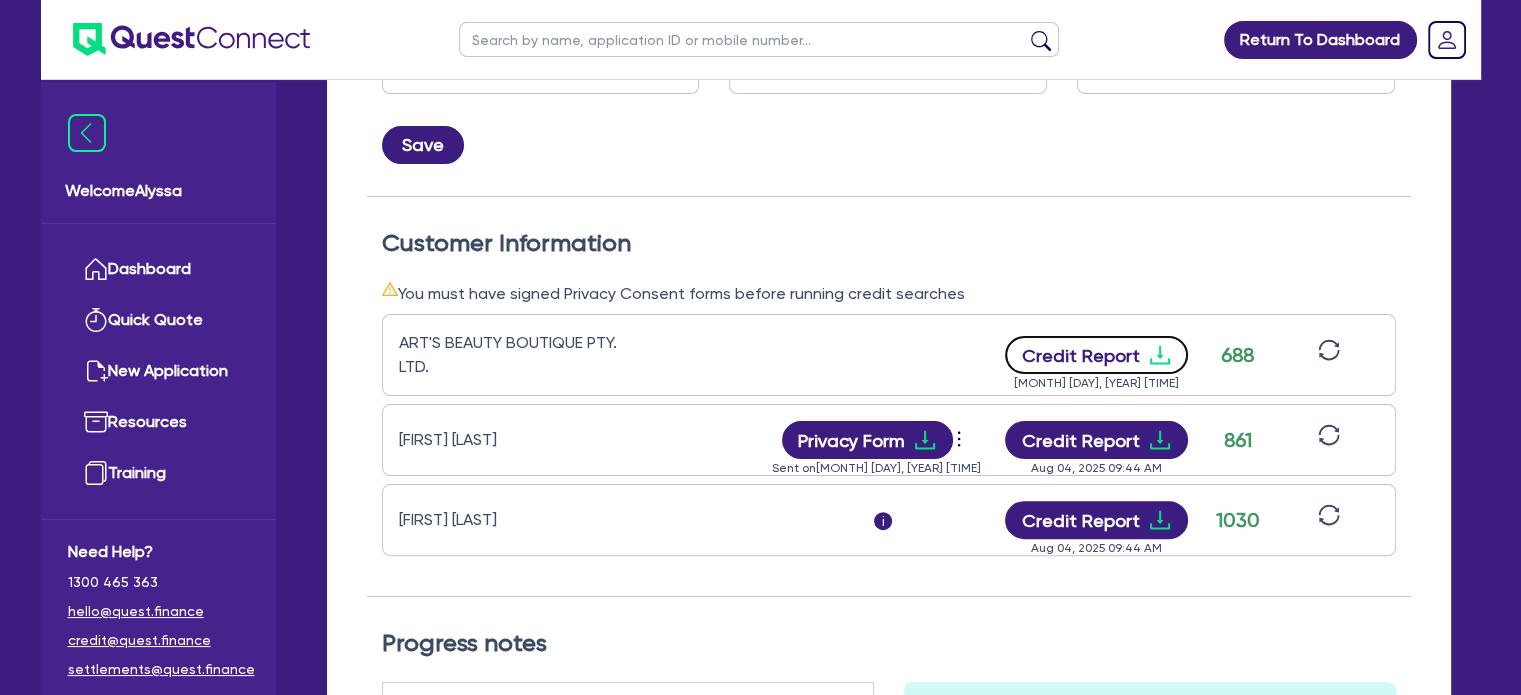 click on "Credit Report" at bounding box center [1096, 355] 